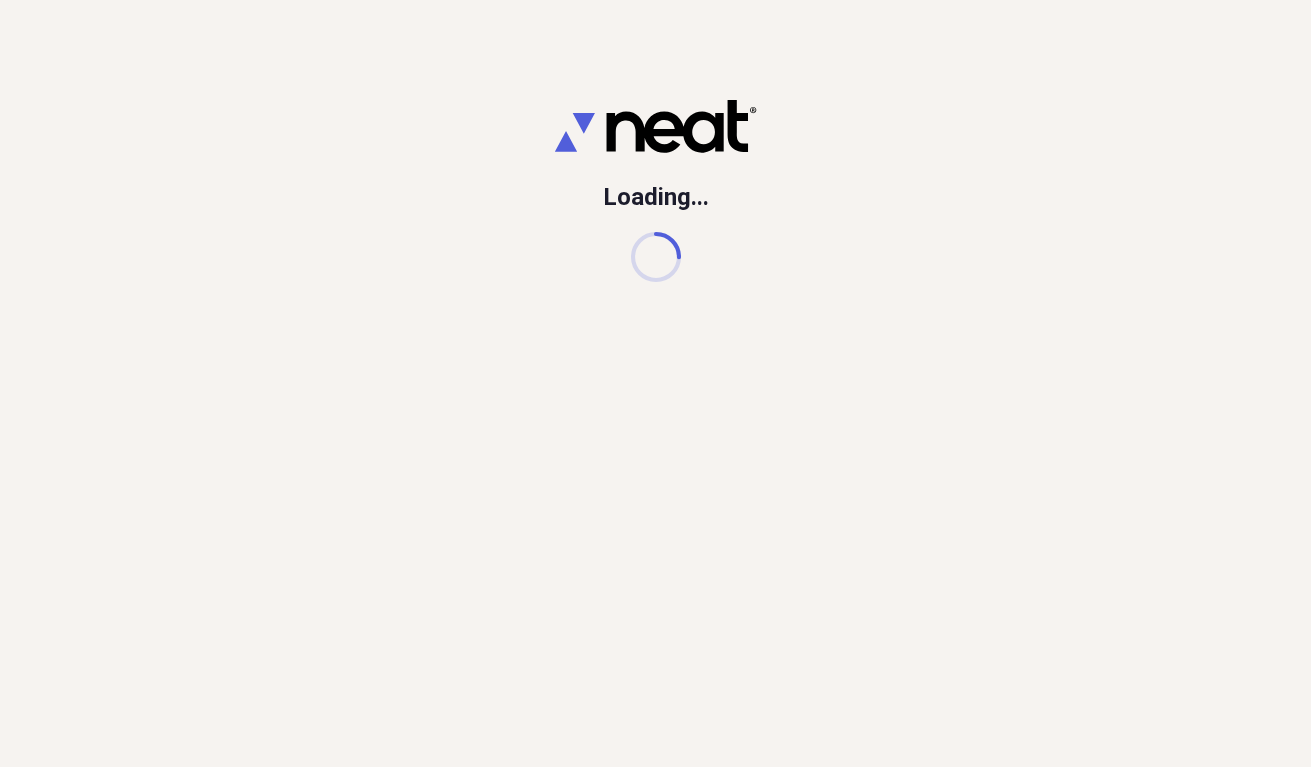 scroll, scrollTop: 0, scrollLeft: 0, axis: both 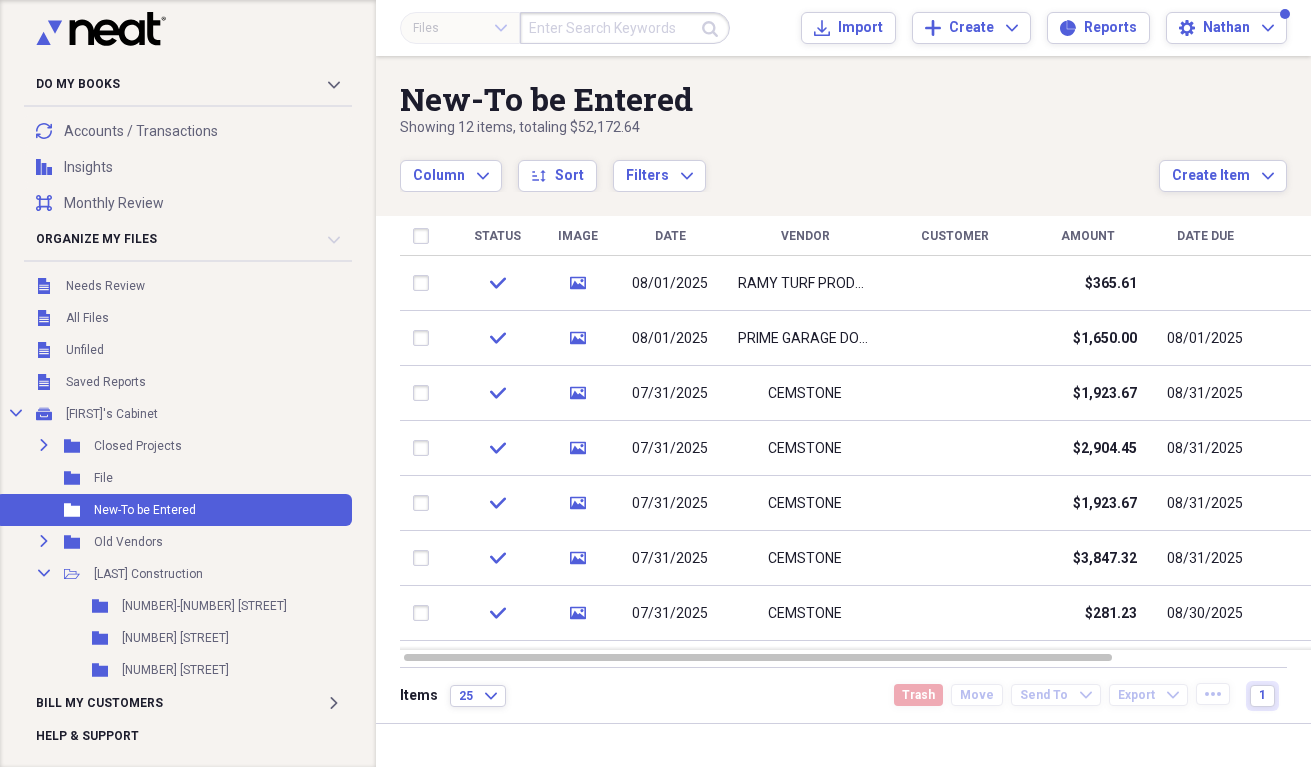 click on "Column Expand sort Sort Filters  Expand" at bounding box center (779, 165) 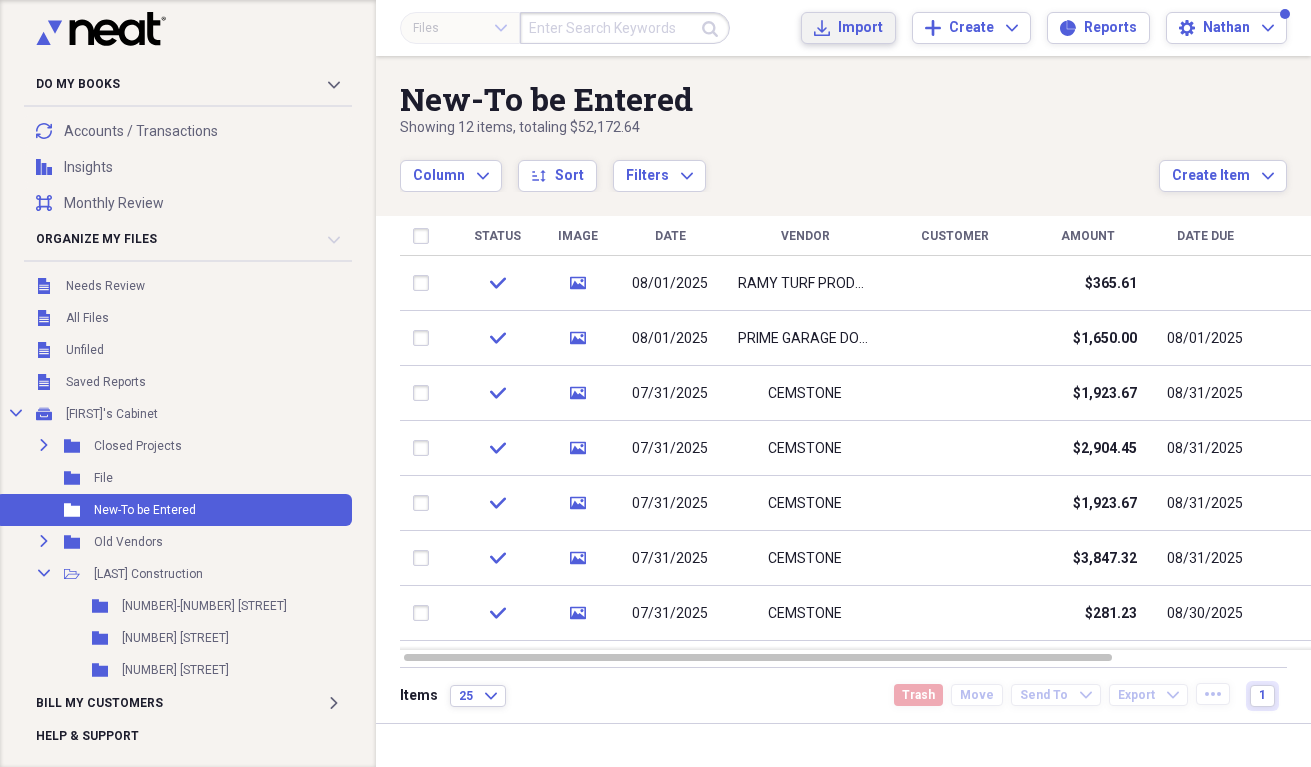 click on "Import" at bounding box center (860, 28) 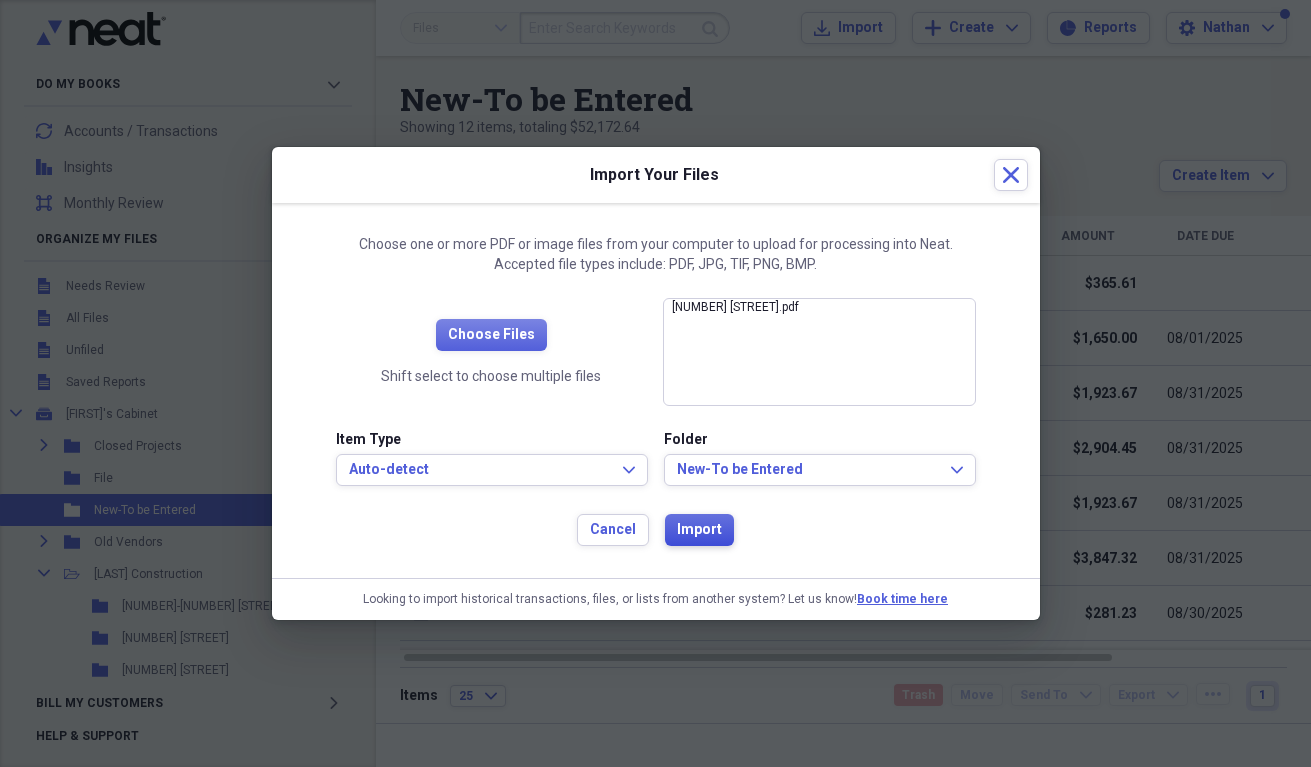 click on "Import" at bounding box center (699, 530) 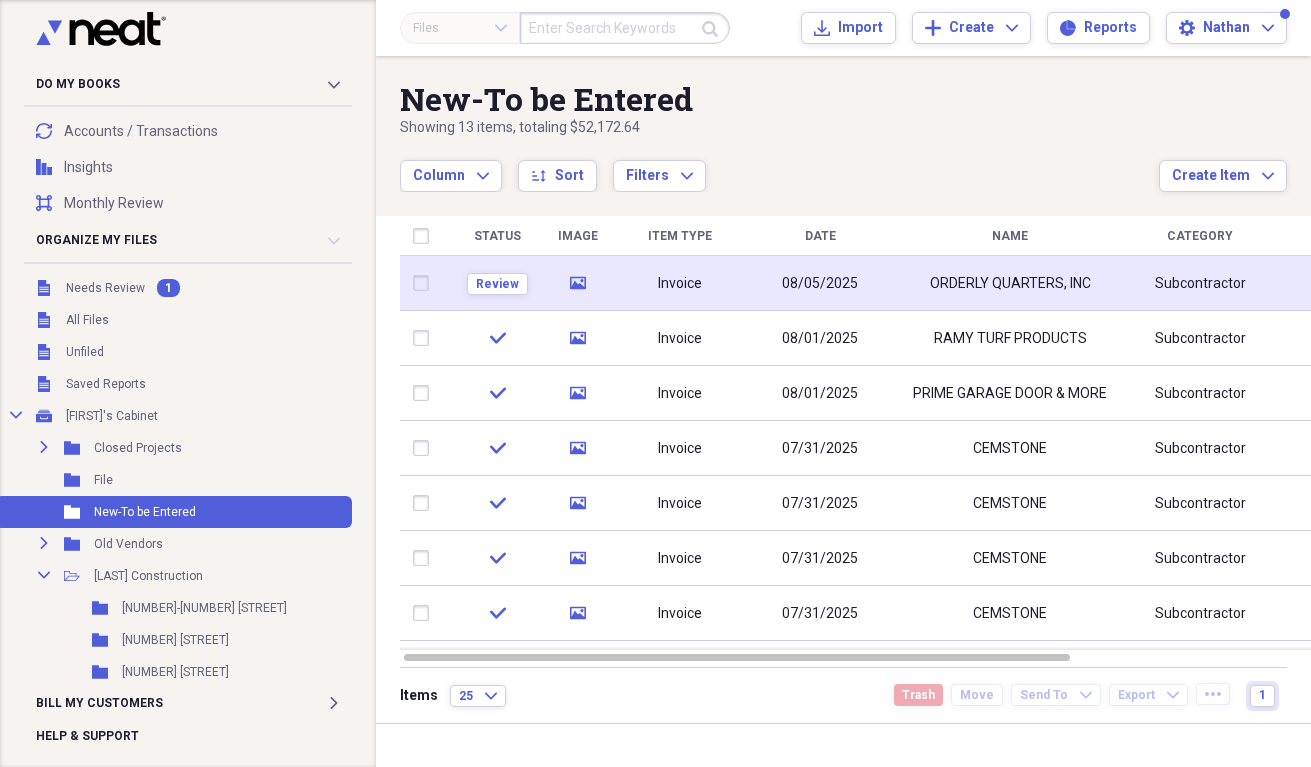 click on "ORDERLY QUARTERS, INC" at bounding box center [1010, 283] 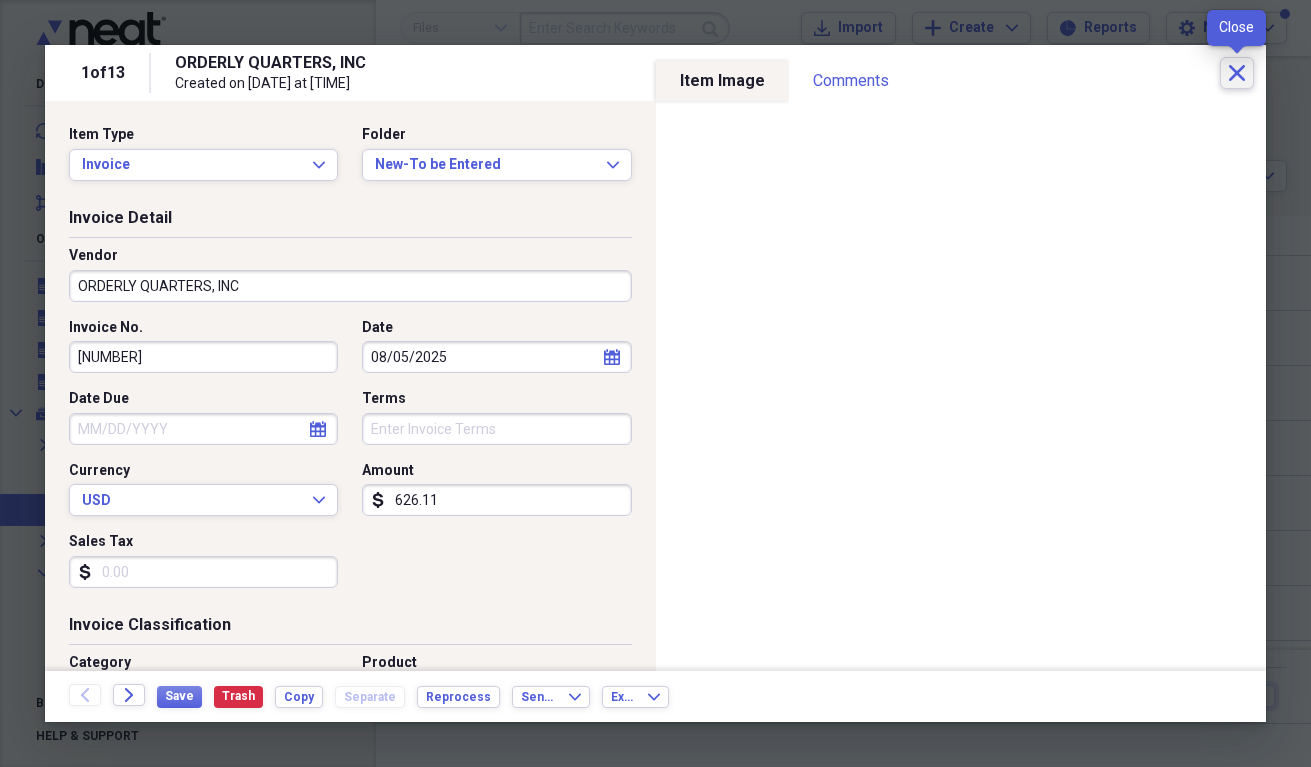 click on "Close" 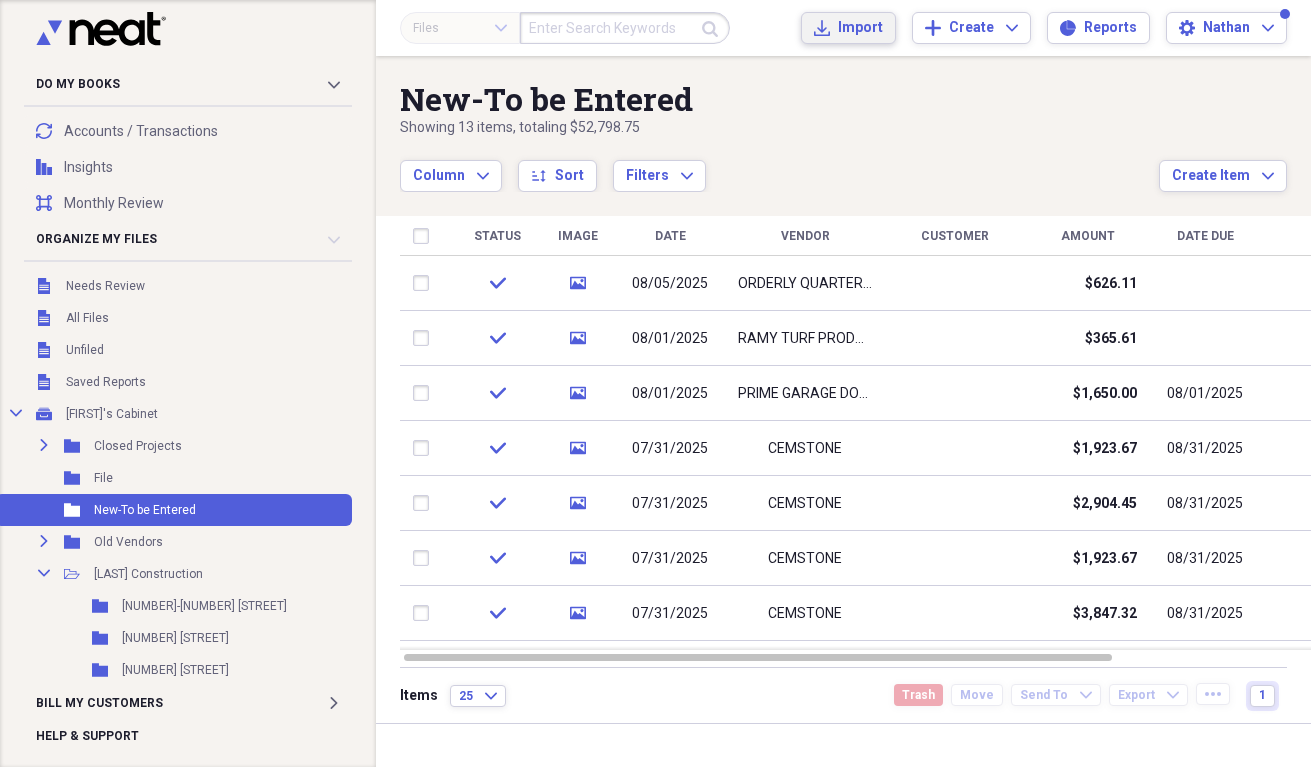 click on "Import" at bounding box center [860, 28] 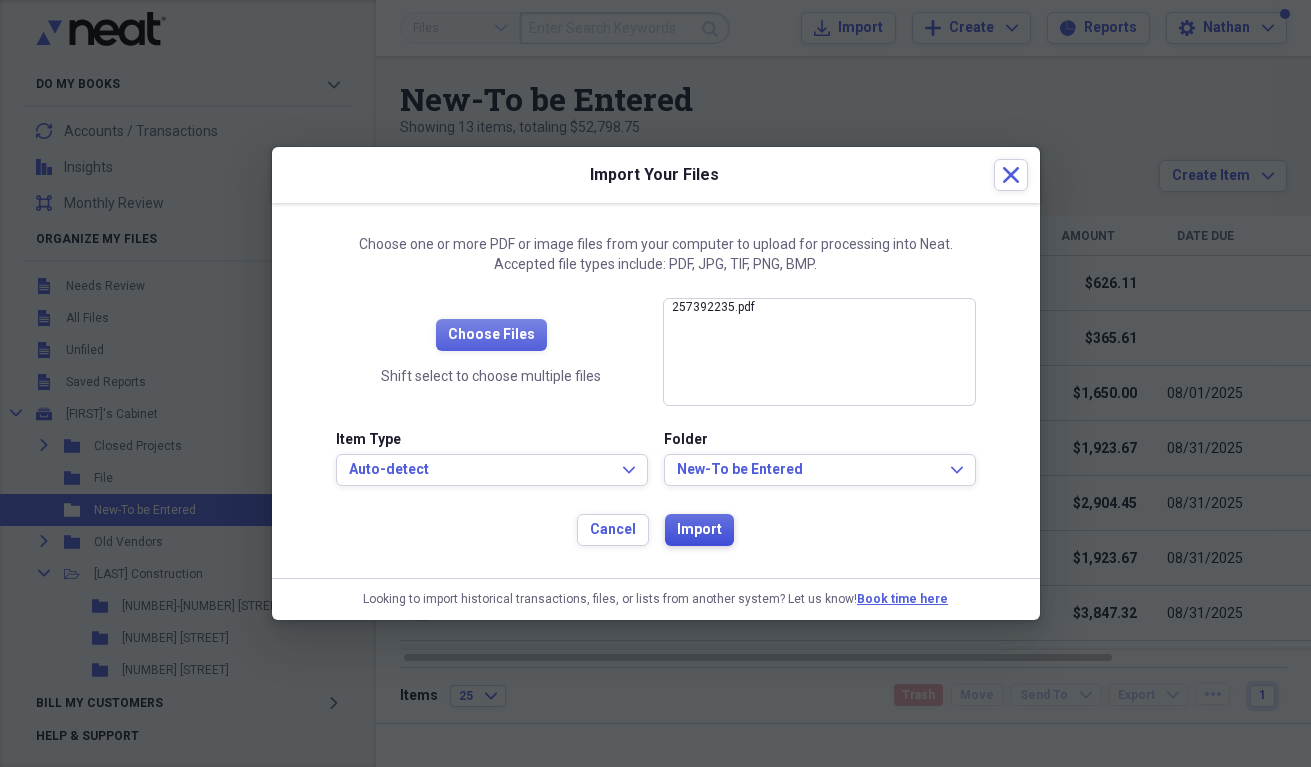 click on "Import" at bounding box center [699, 530] 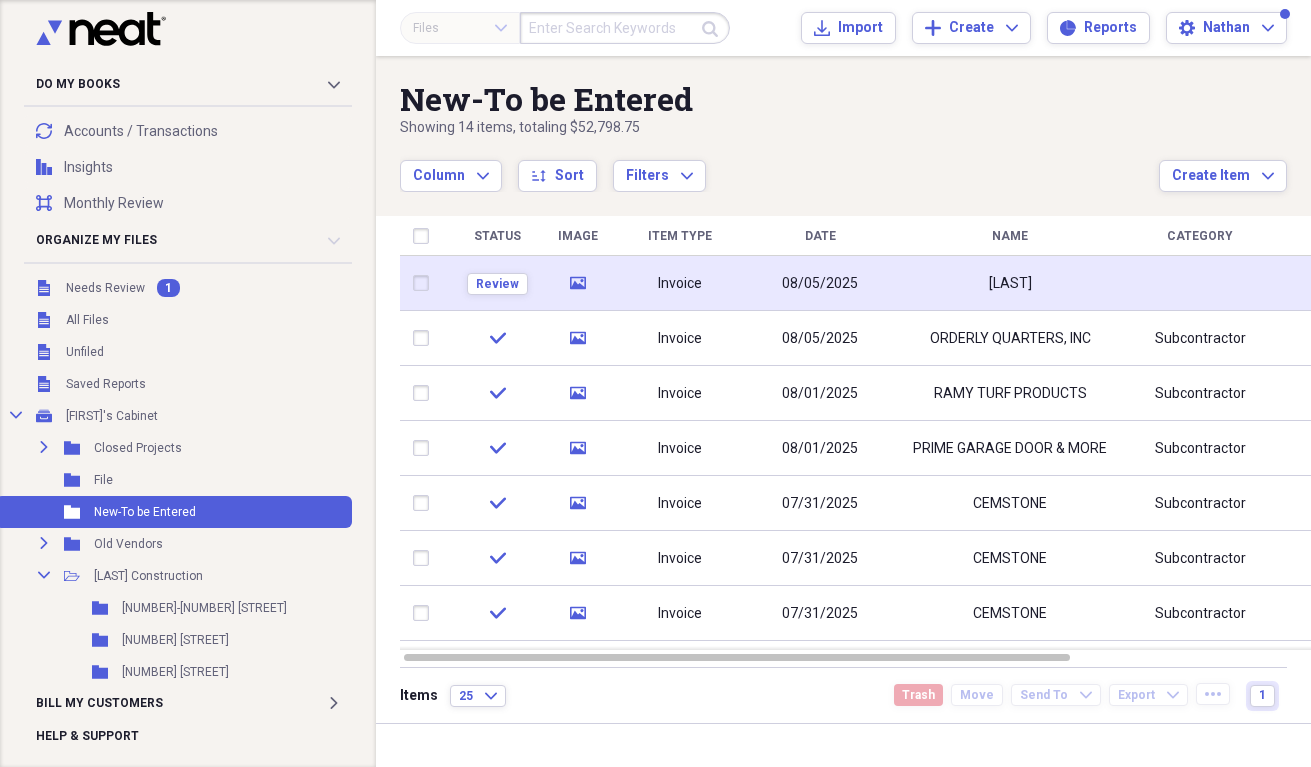 click on "08/05/2025" at bounding box center (820, 283) 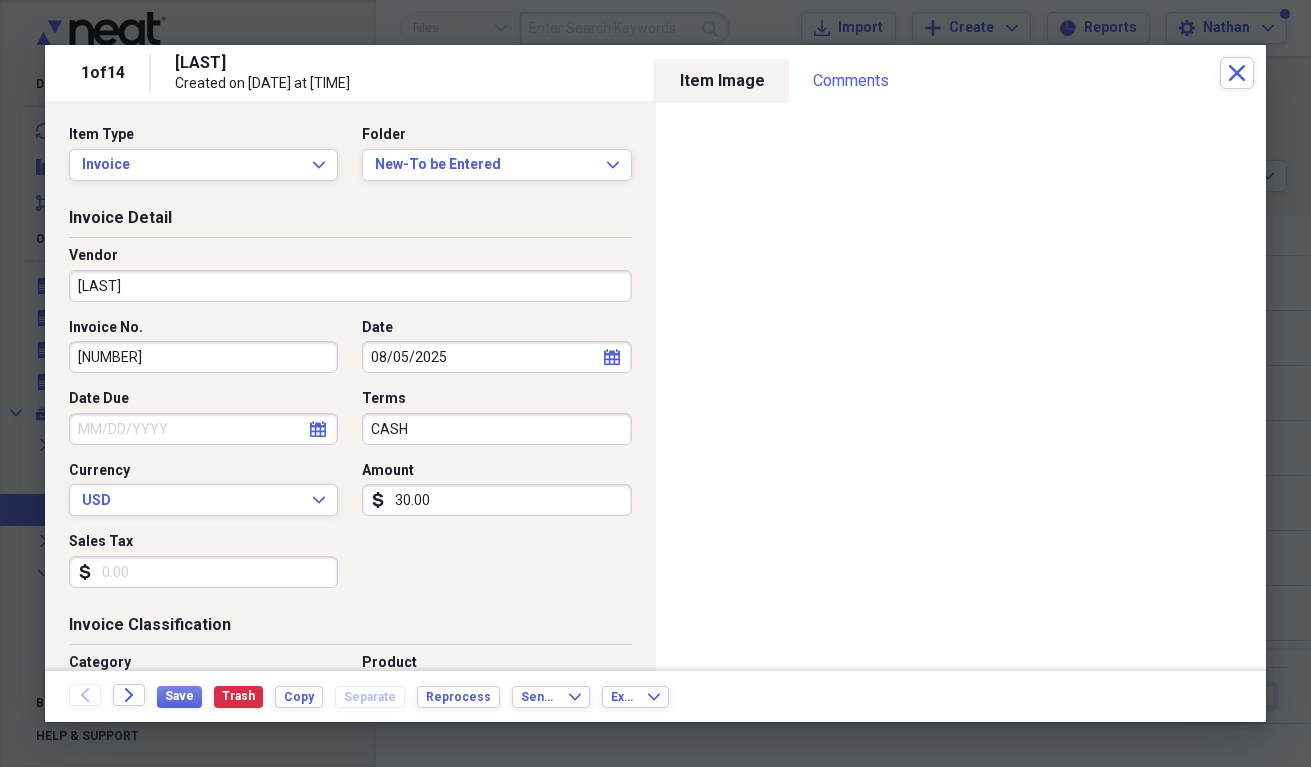 click on "30.00" at bounding box center [496, 500] 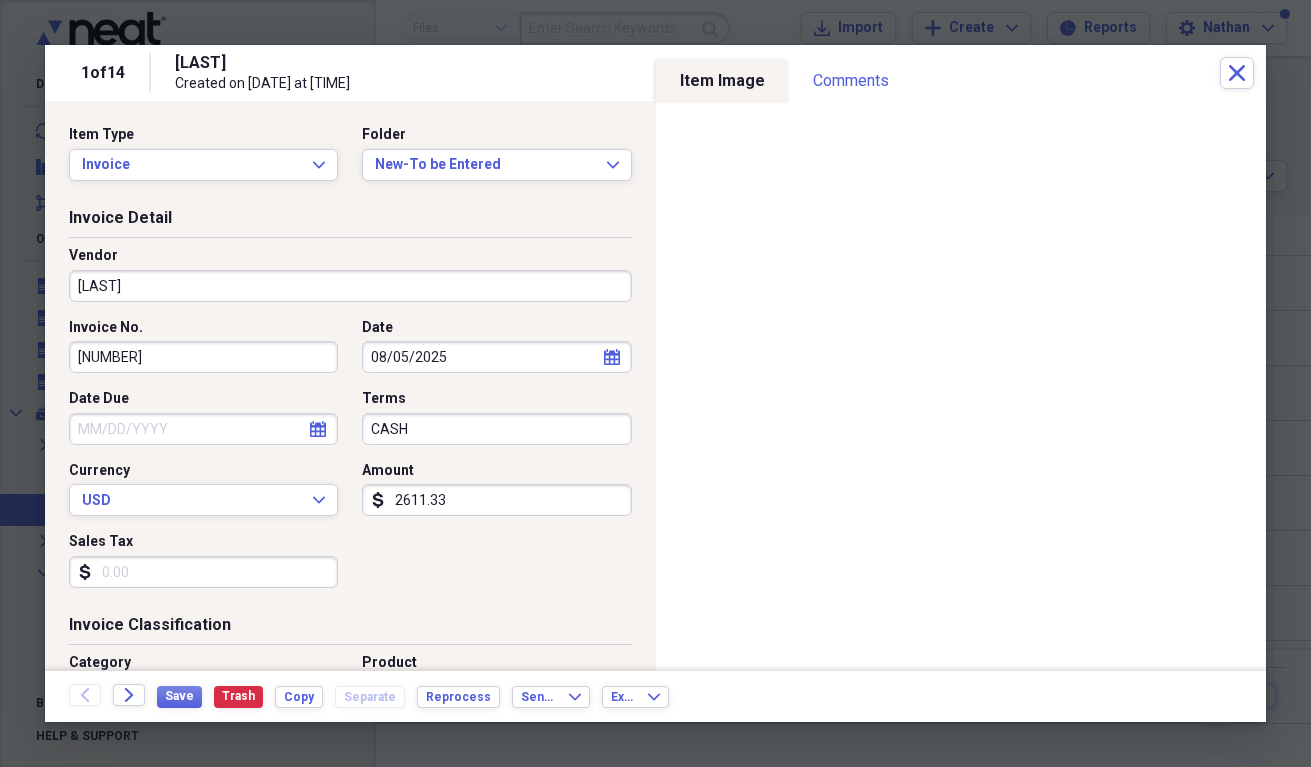 type on "2611.33" 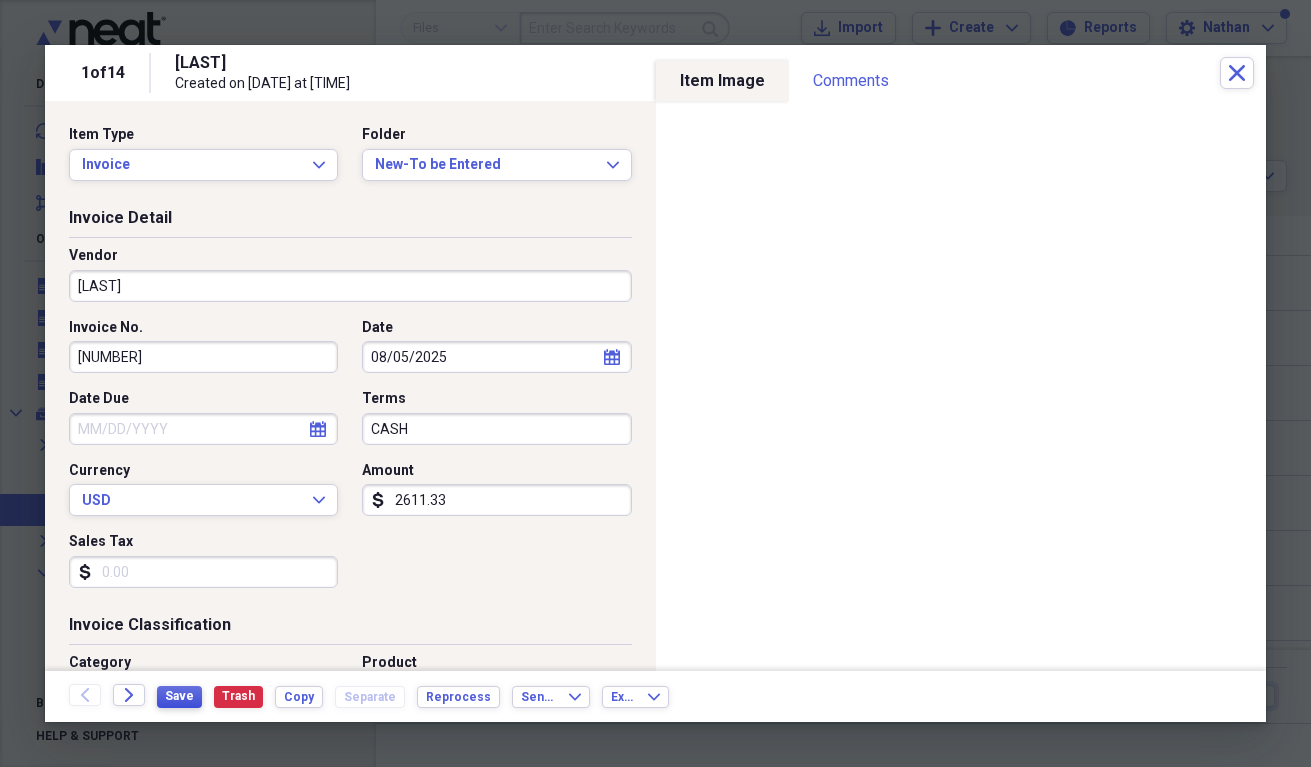 click on "Save" at bounding box center [179, 696] 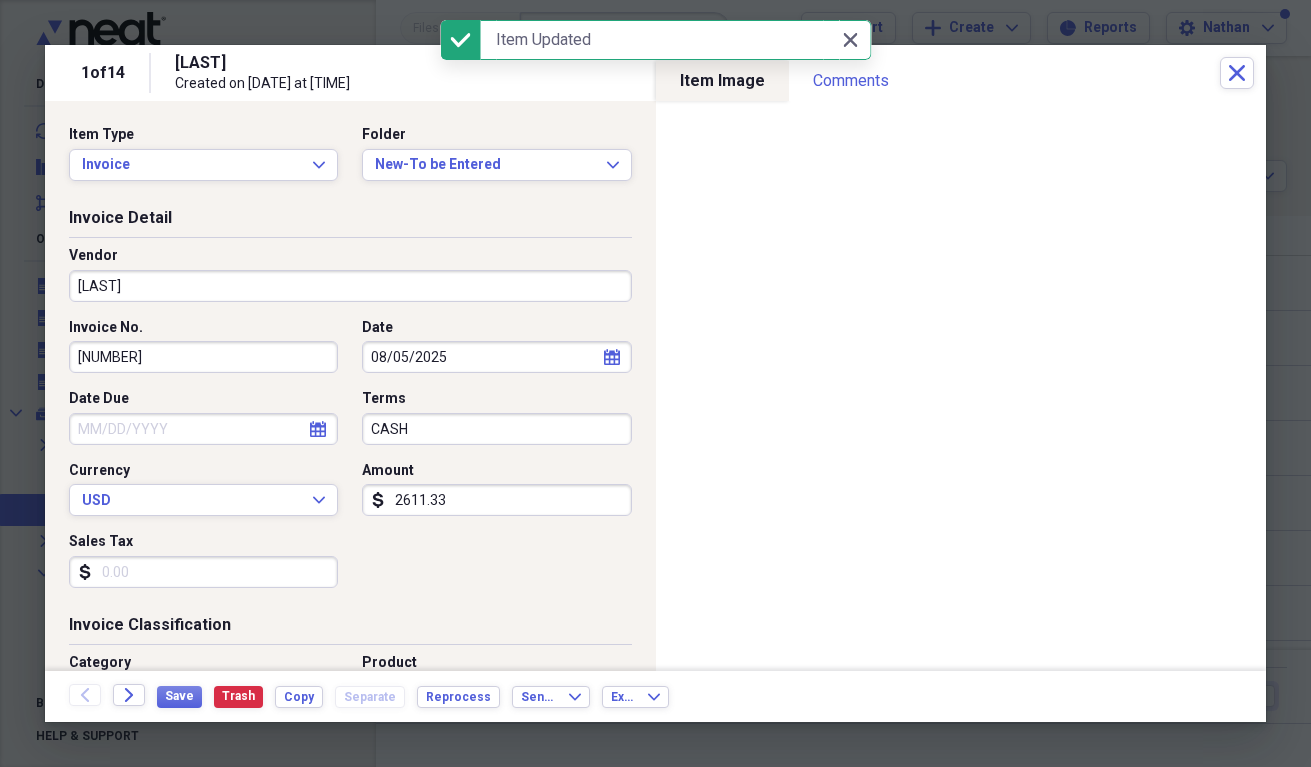 click on "[NUMBER] of [NUMBER] [LAST] Created on [DATE] at [TIME] Close" at bounding box center [655, 73] 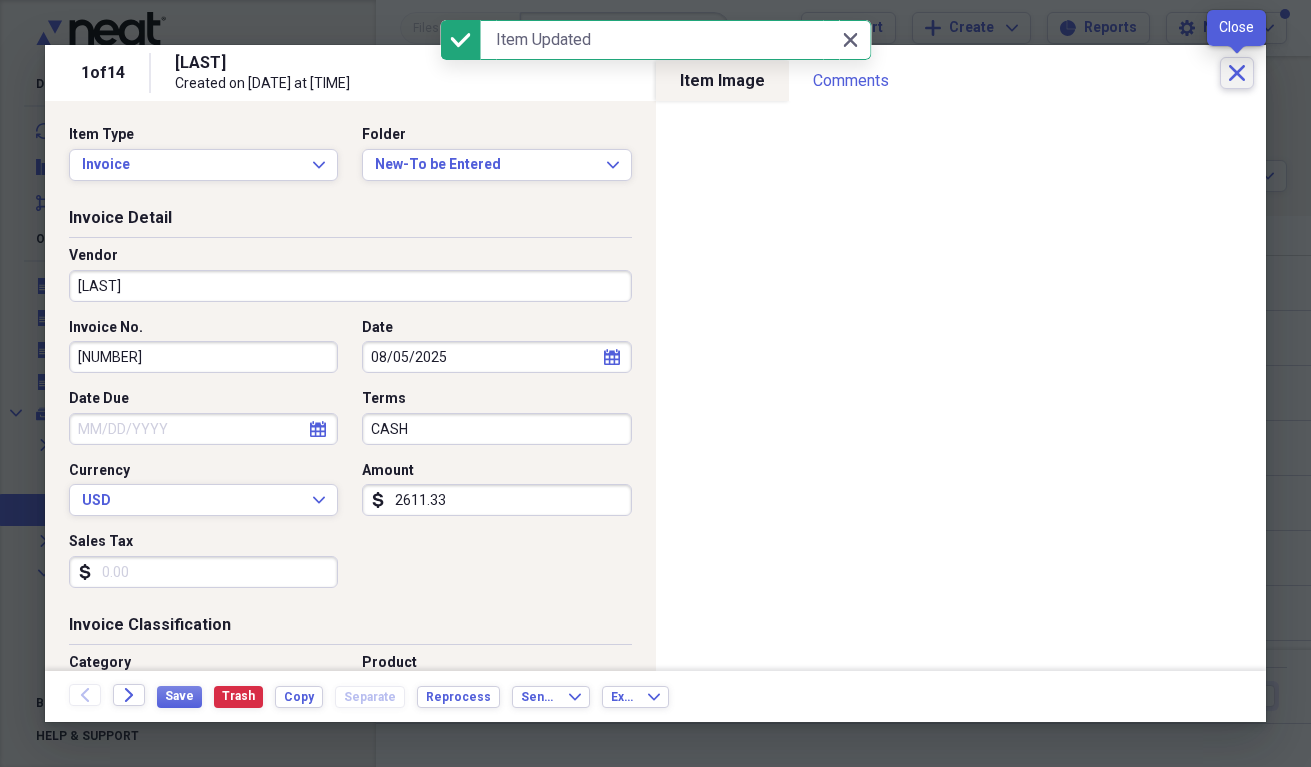 click on "Close" at bounding box center [1237, 73] 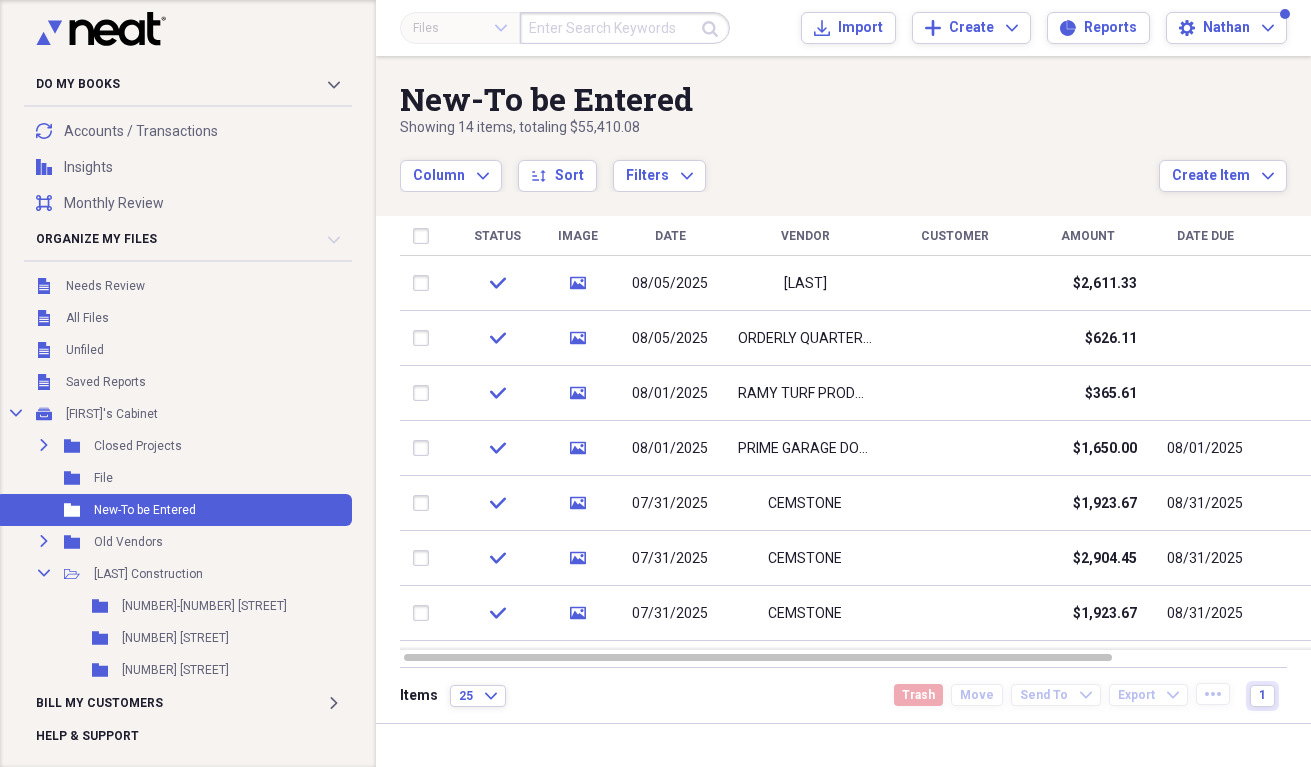 click on "Column Expand sort Sort Filters  Expand" at bounding box center (779, 165) 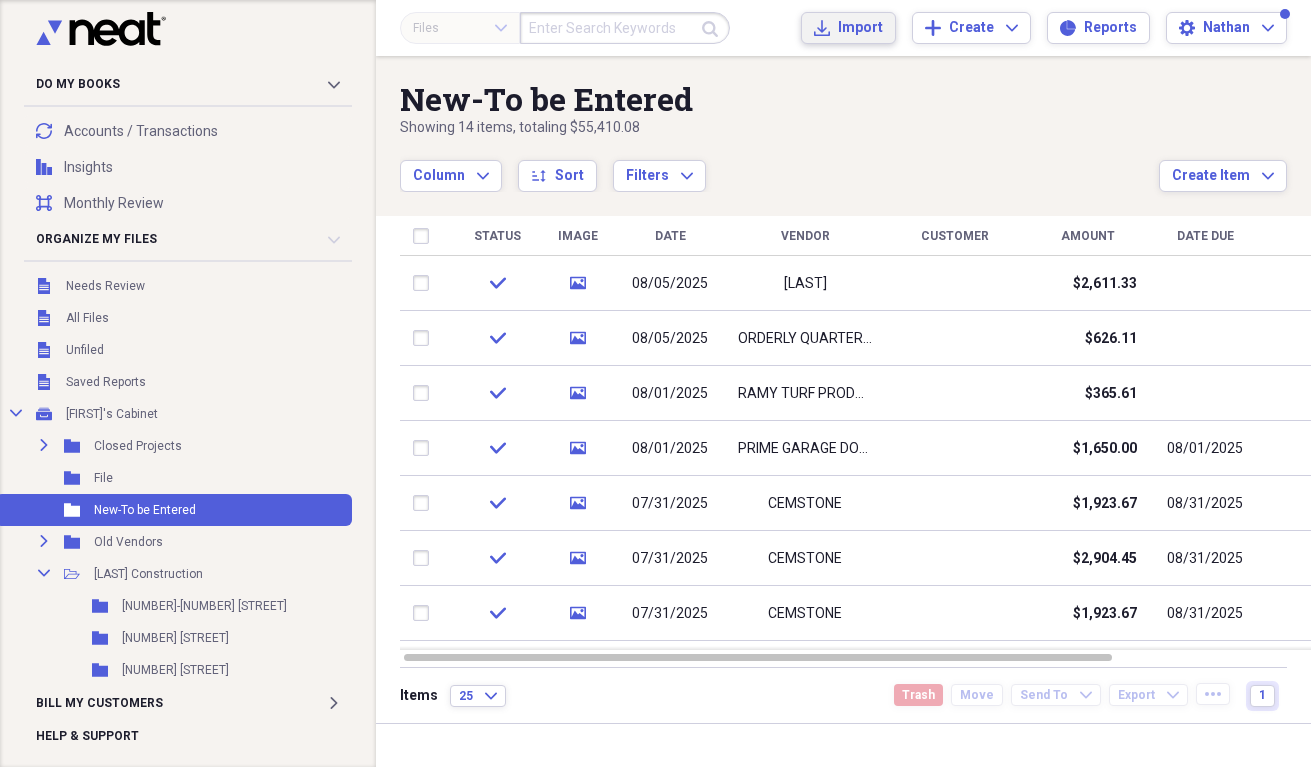click on "Import" at bounding box center (860, 28) 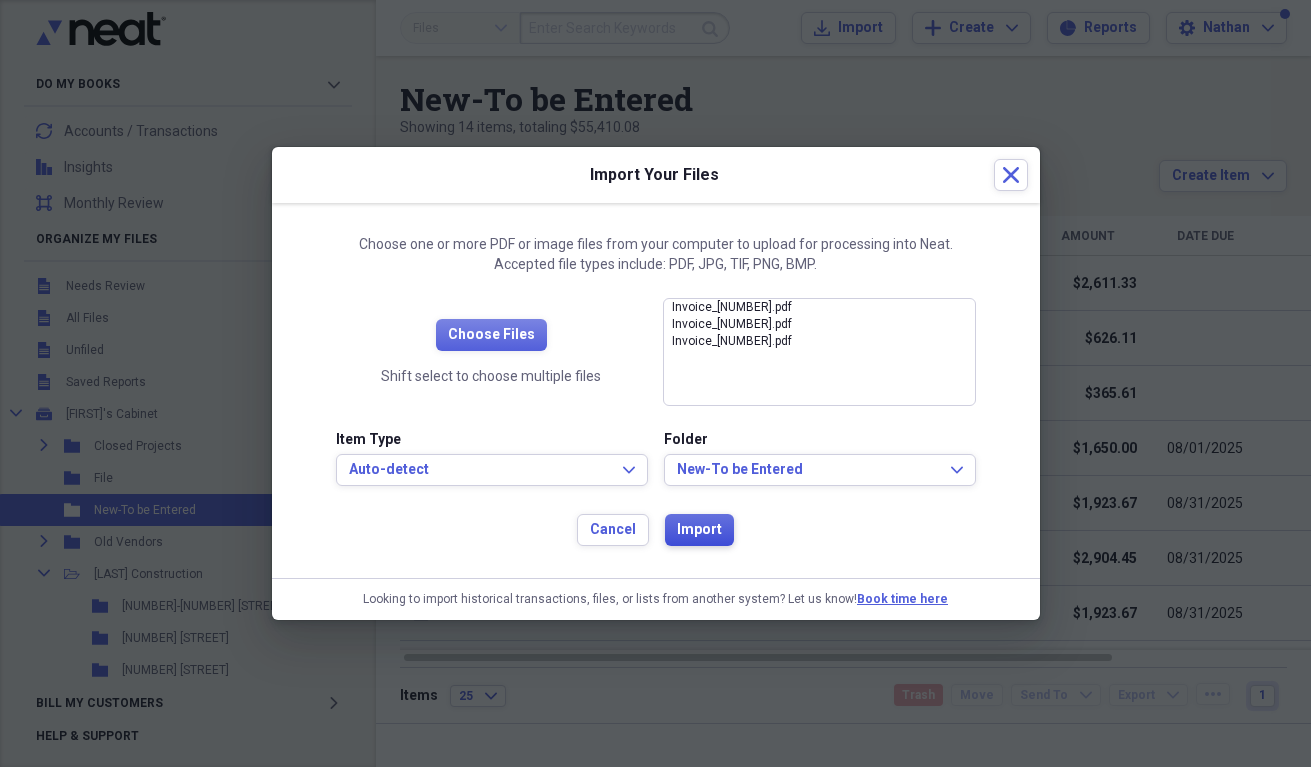 click on "Import" at bounding box center (699, 530) 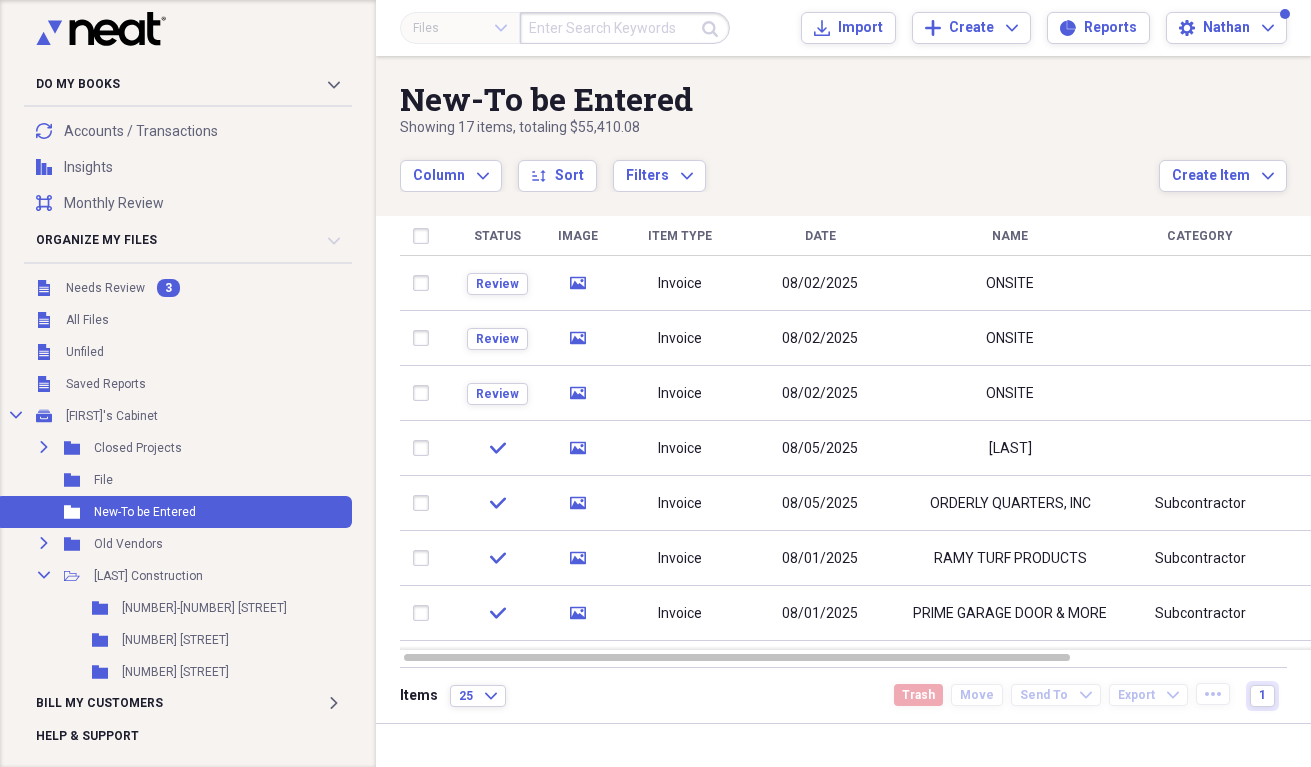 click on "Column Expand sort Sort Filters  Expand" at bounding box center (779, 165) 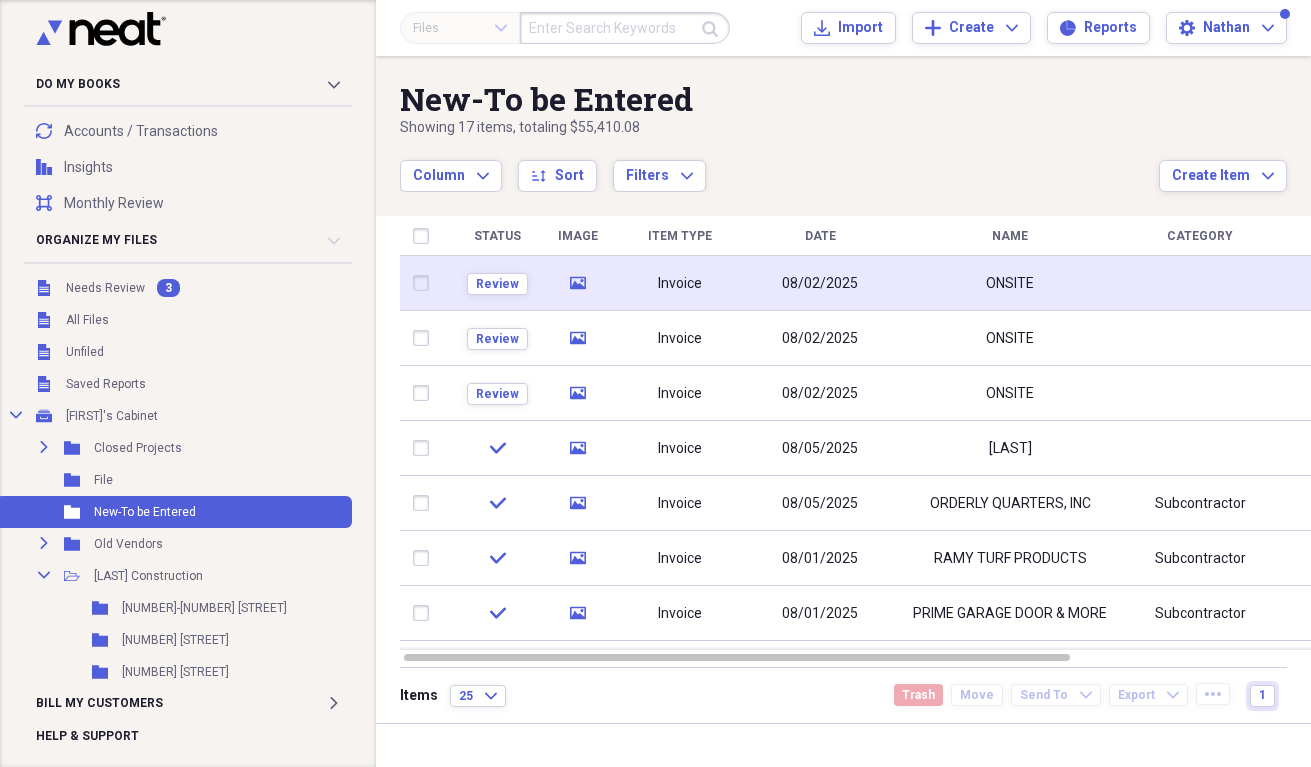 click on "08/02/2025" at bounding box center (820, 283) 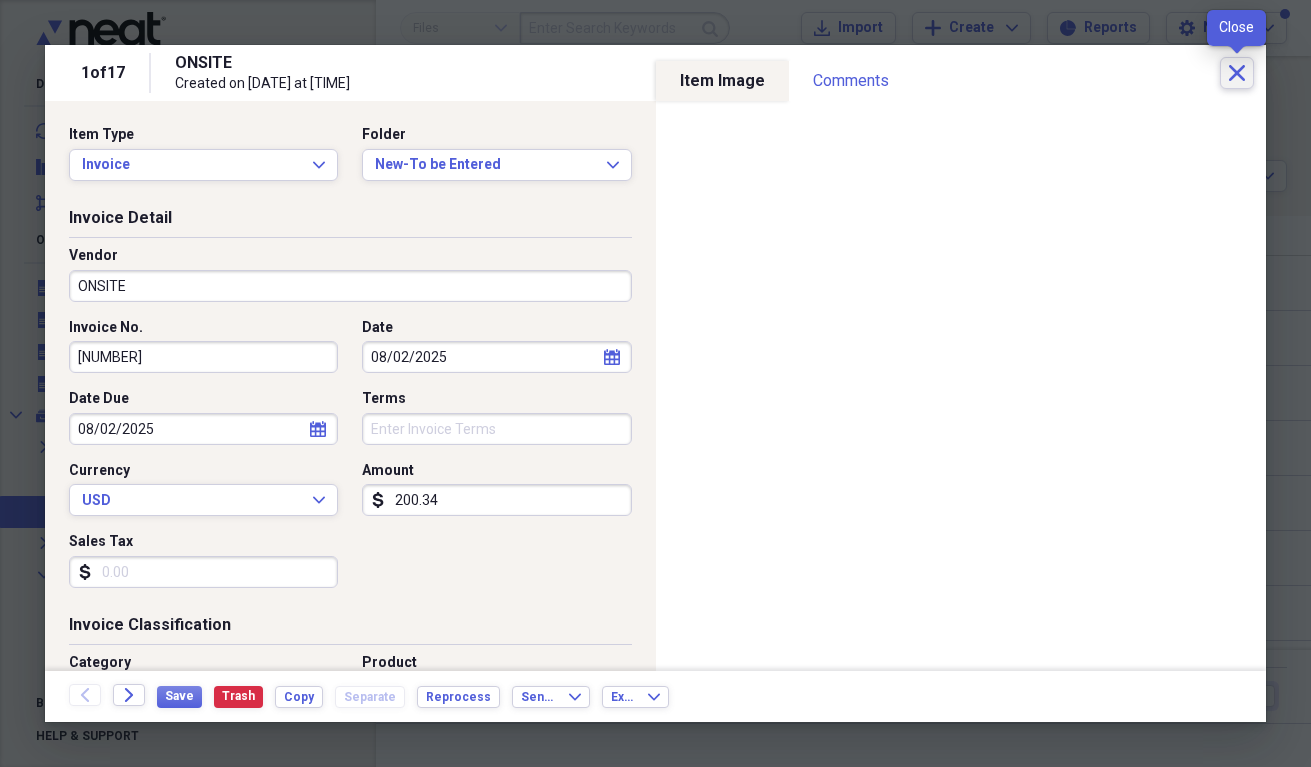 click on "Close" 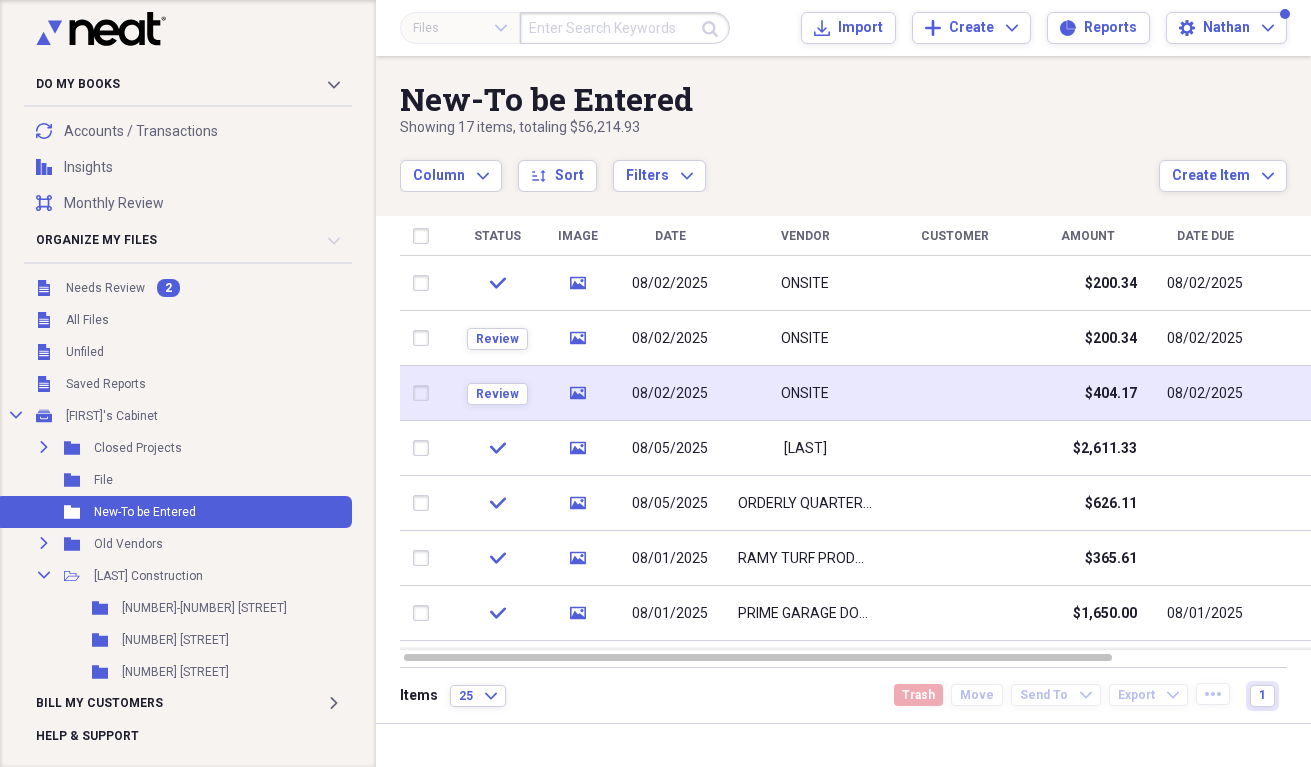click at bounding box center (955, 393) 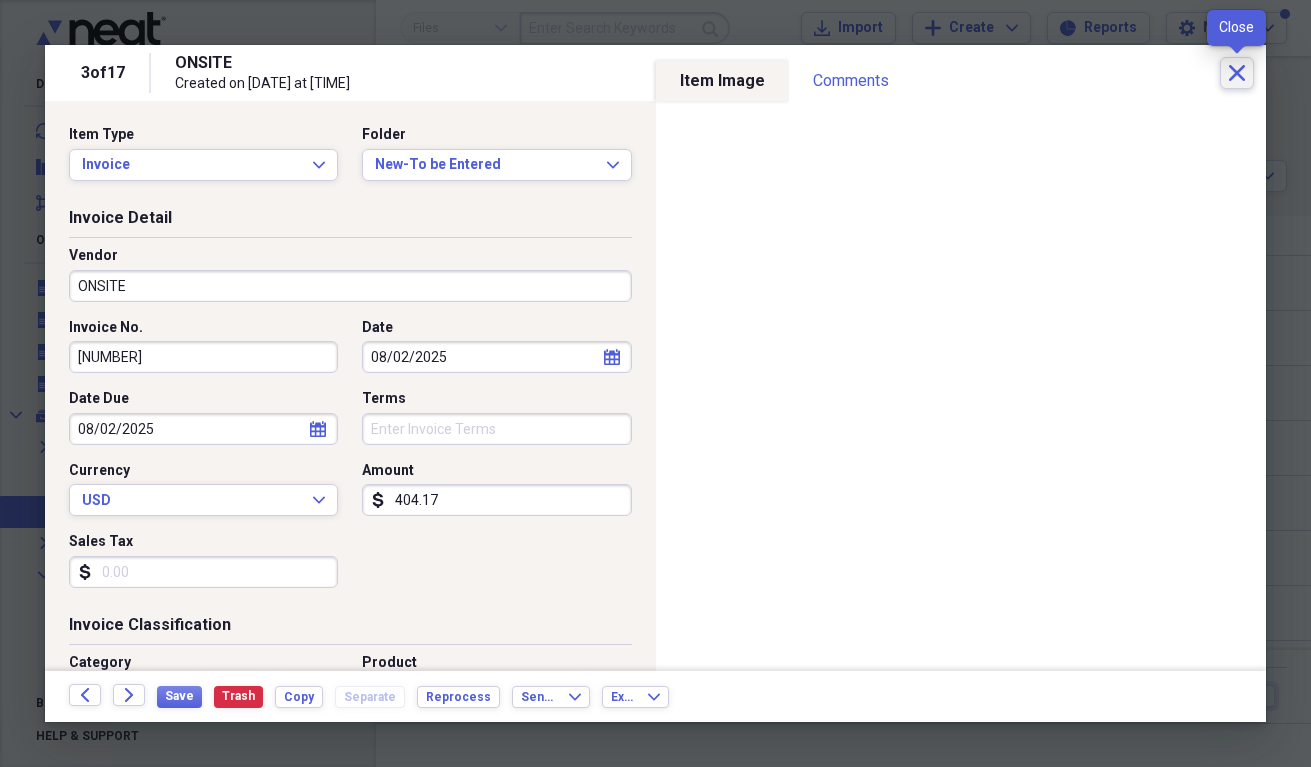 click on "Close" at bounding box center [1237, 73] 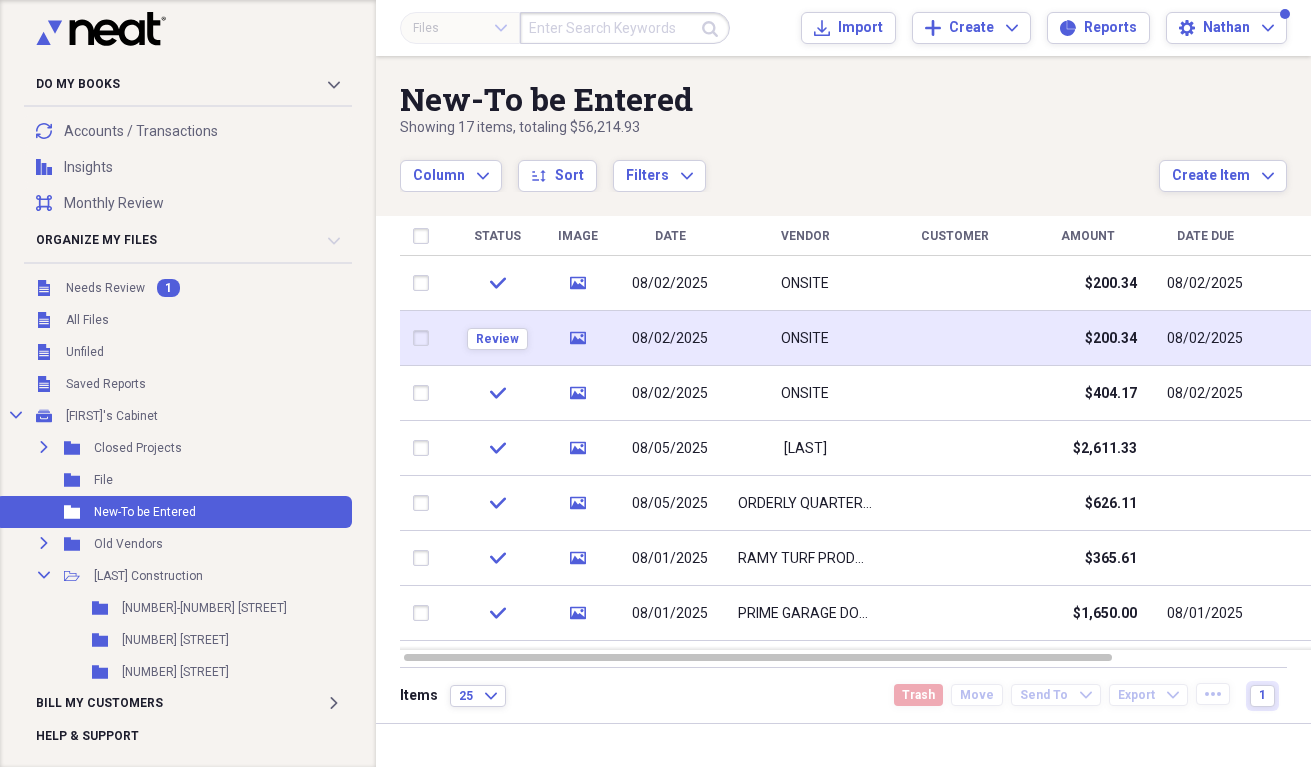 click at bounding box center [955, 338] 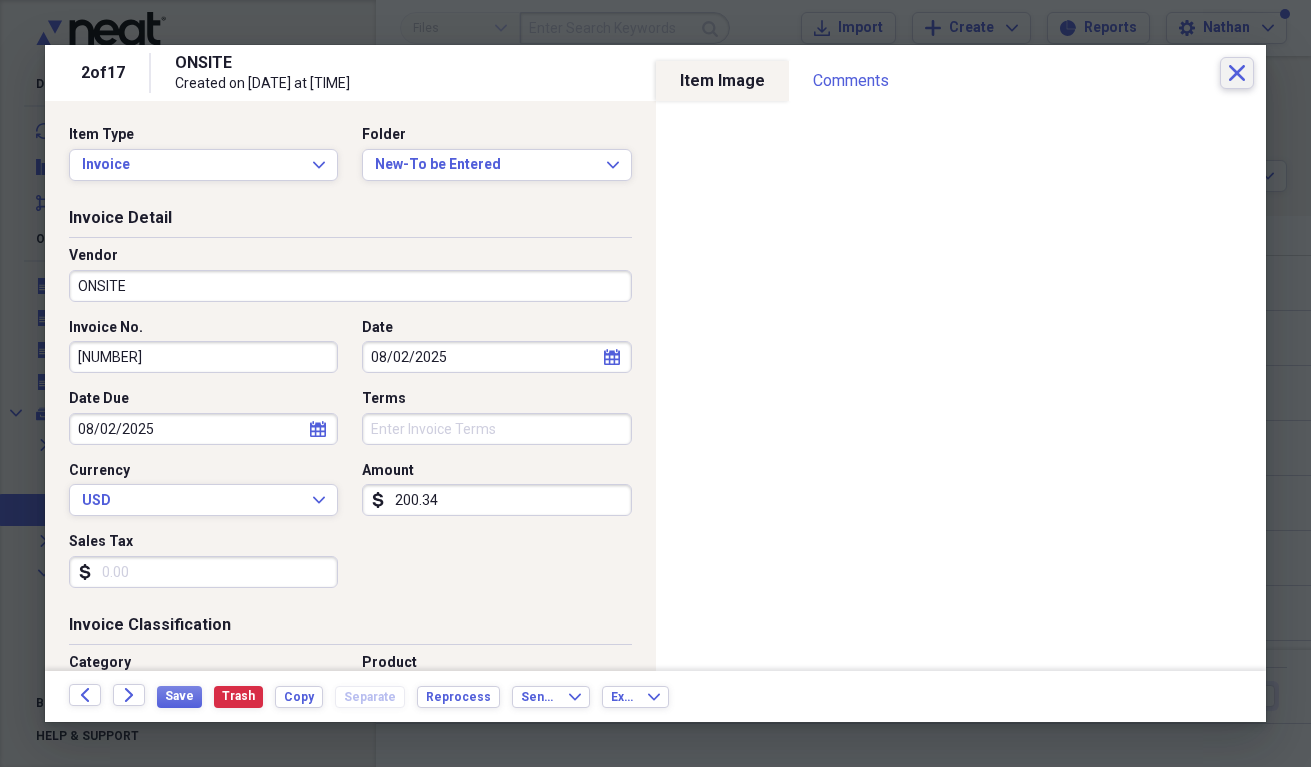click on "Close" at bounding box center [1237, 73] 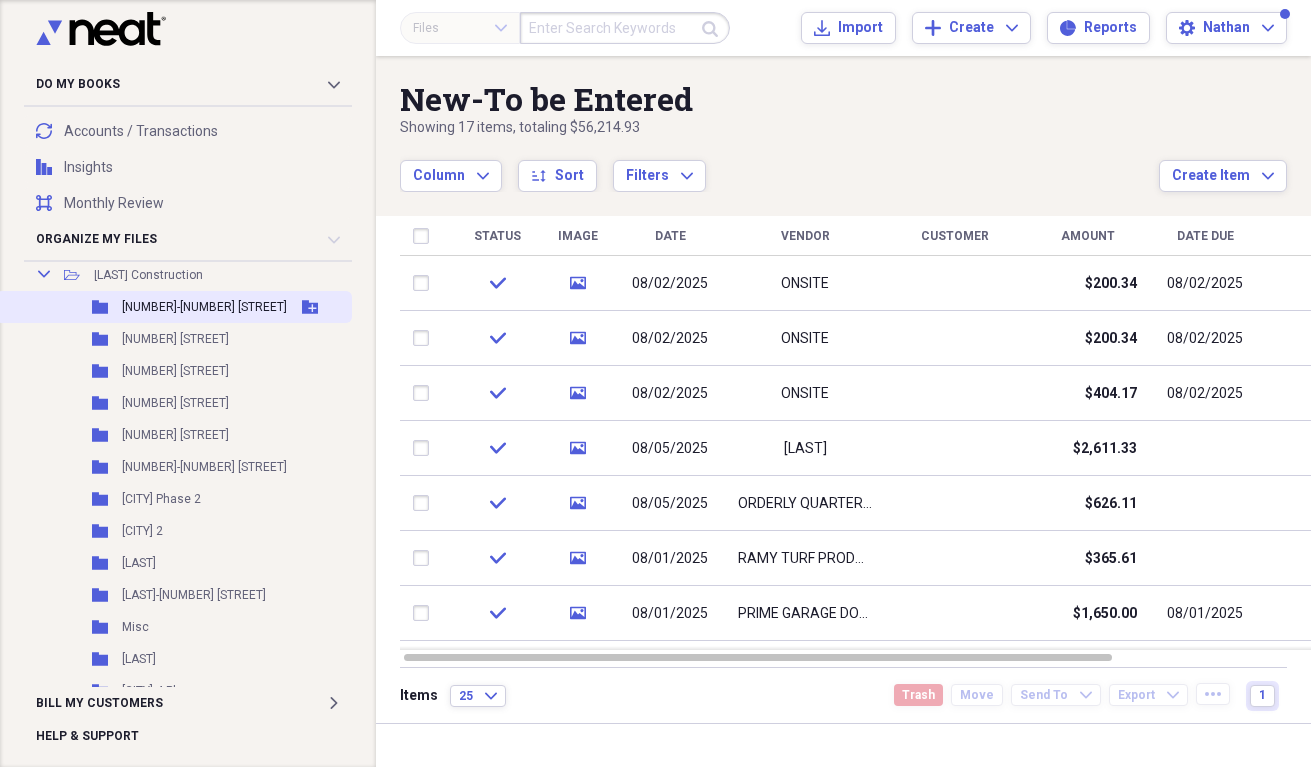 scroll, scrollTop: 300, scrollLeft: 0, axis: vertical 